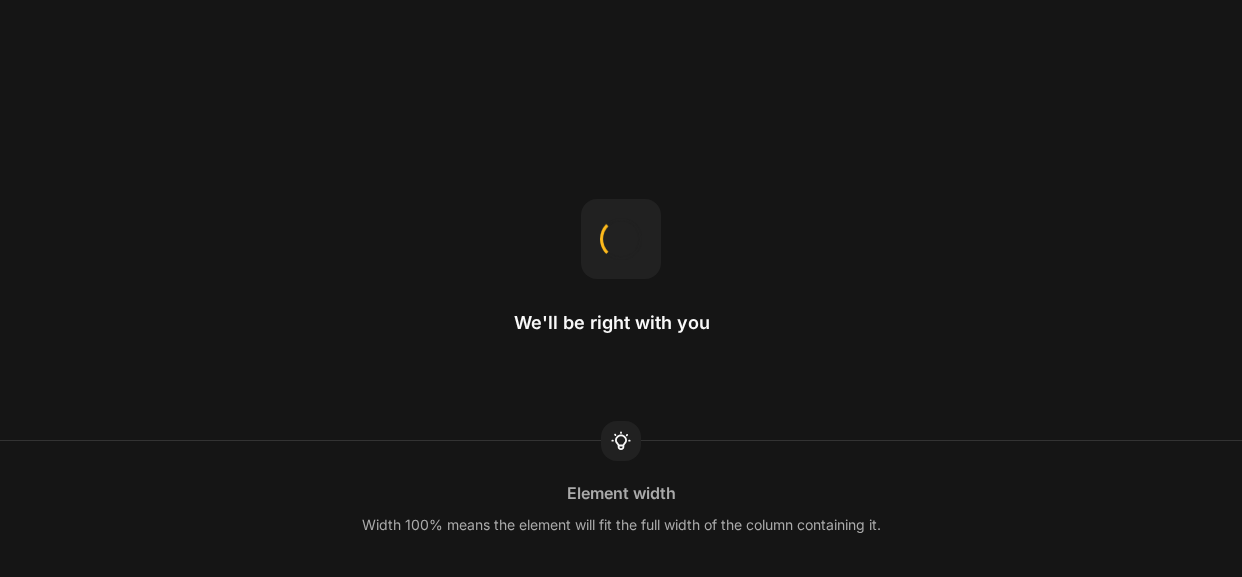 scroll, scrollTop: 0, scrollLeft: 0, axis: both 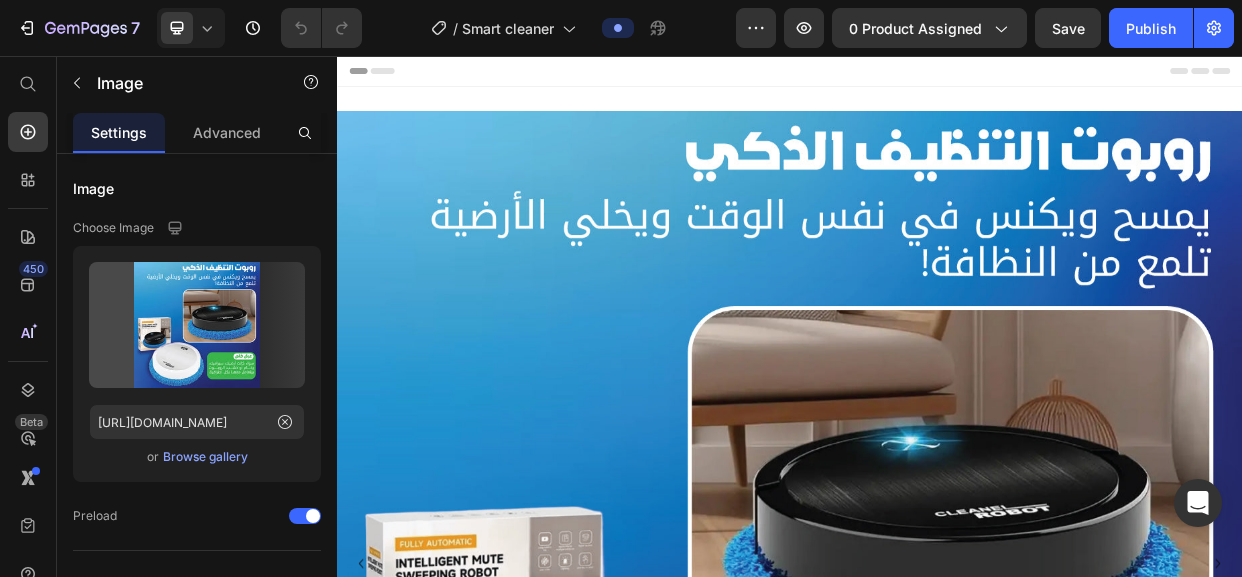 click at bounding box center (937, 729) 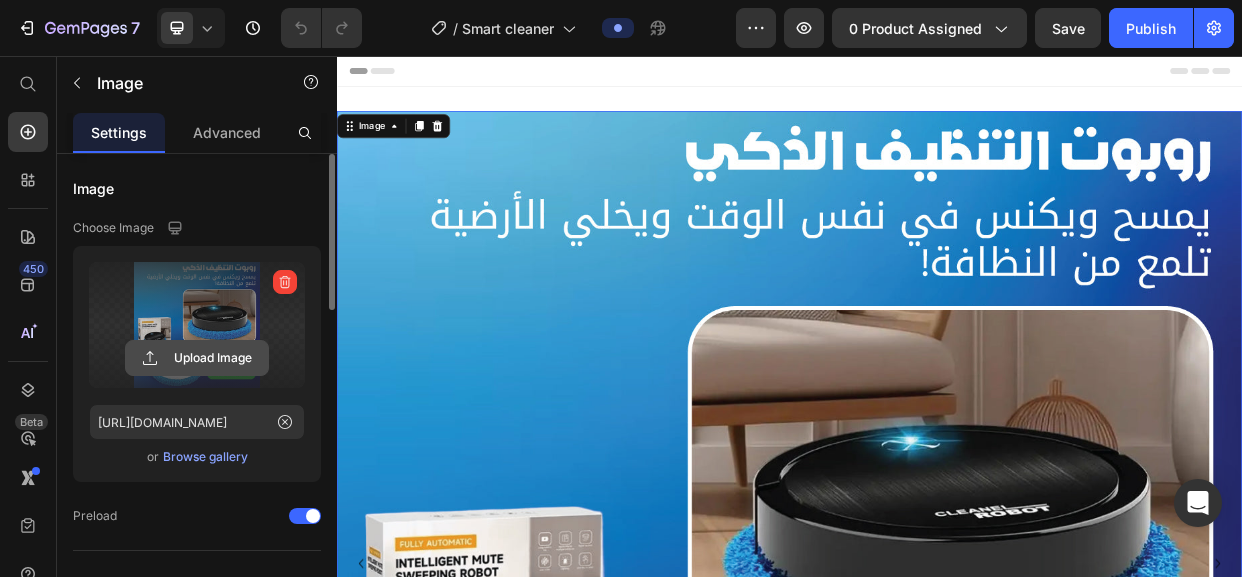 click 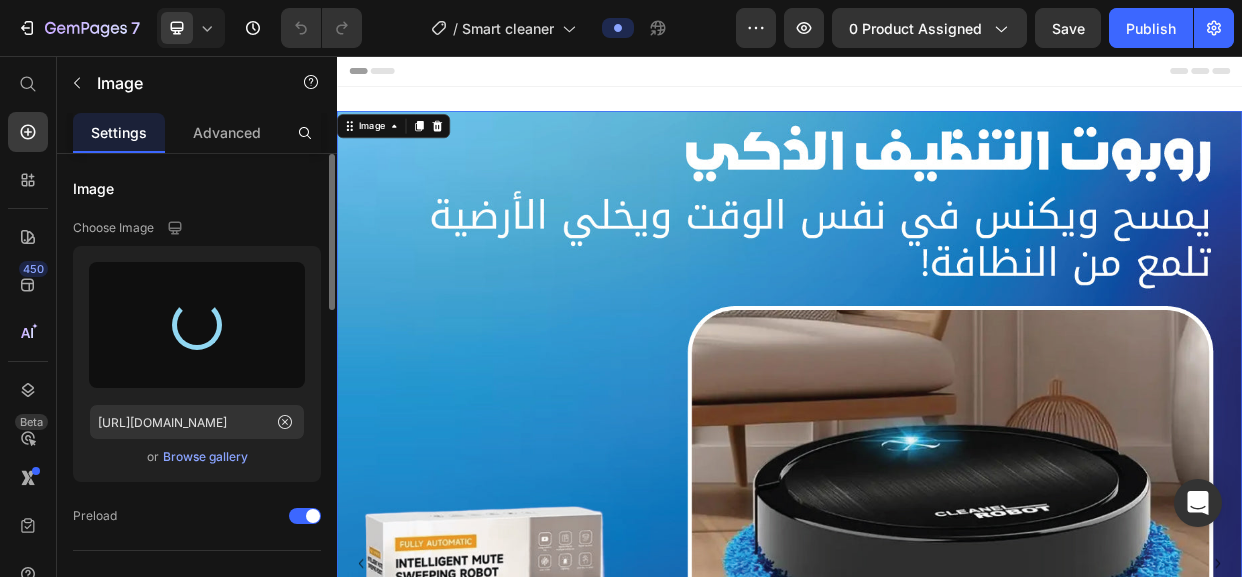 type on "[URL][DOMAIN_NAME]" 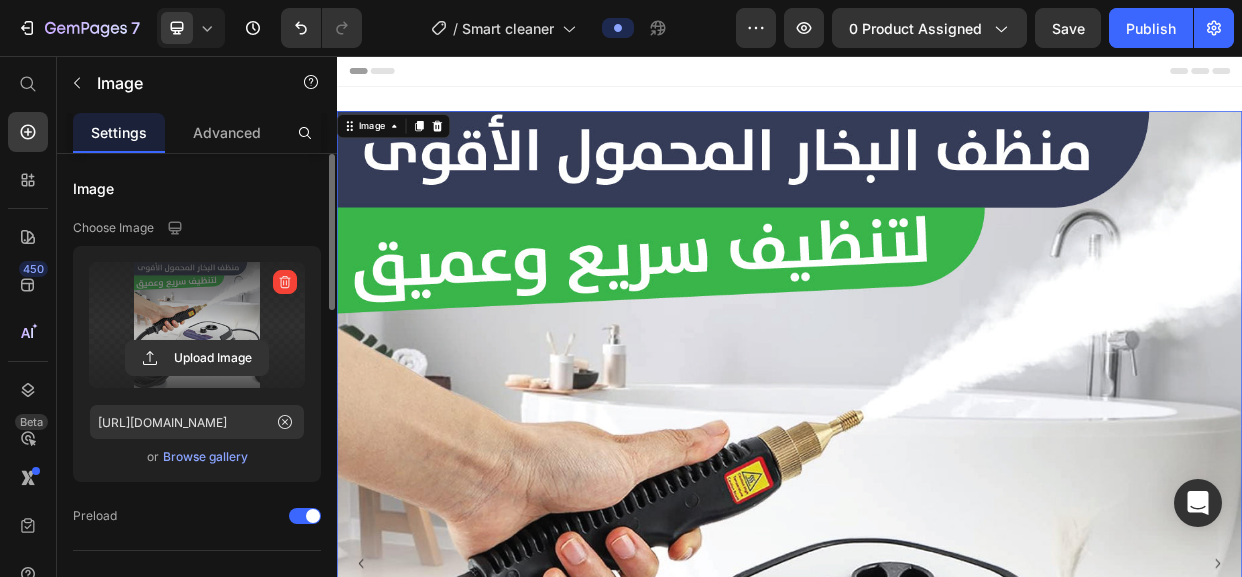 click at bounding box center [937, 729] 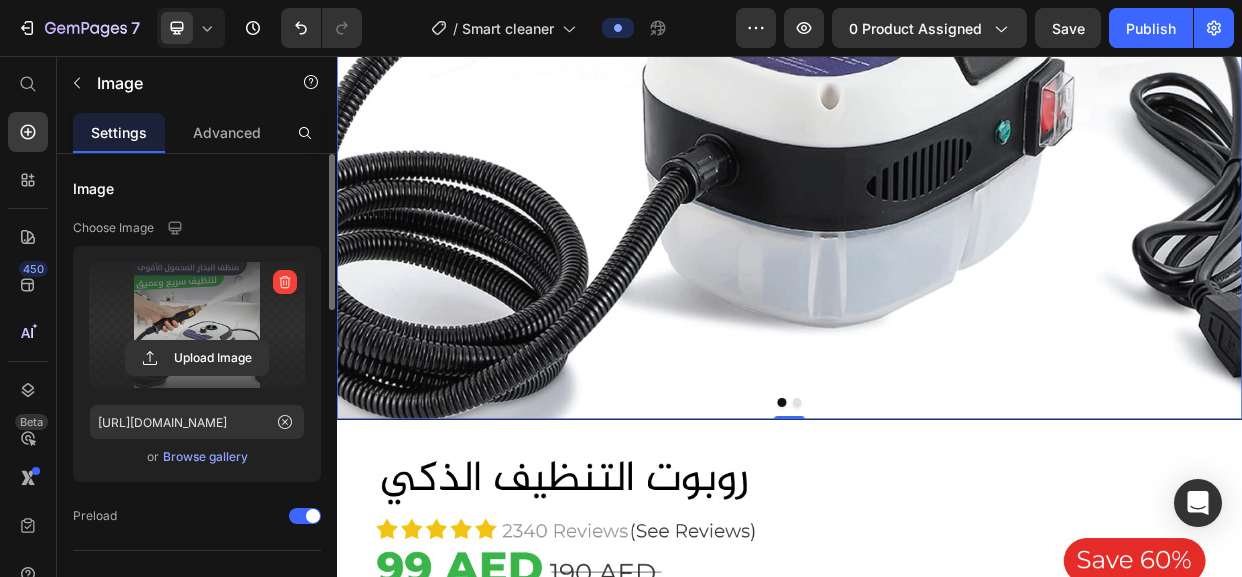 scroll, scrollTop: 800, scrollLeft: 0, axis: vertical 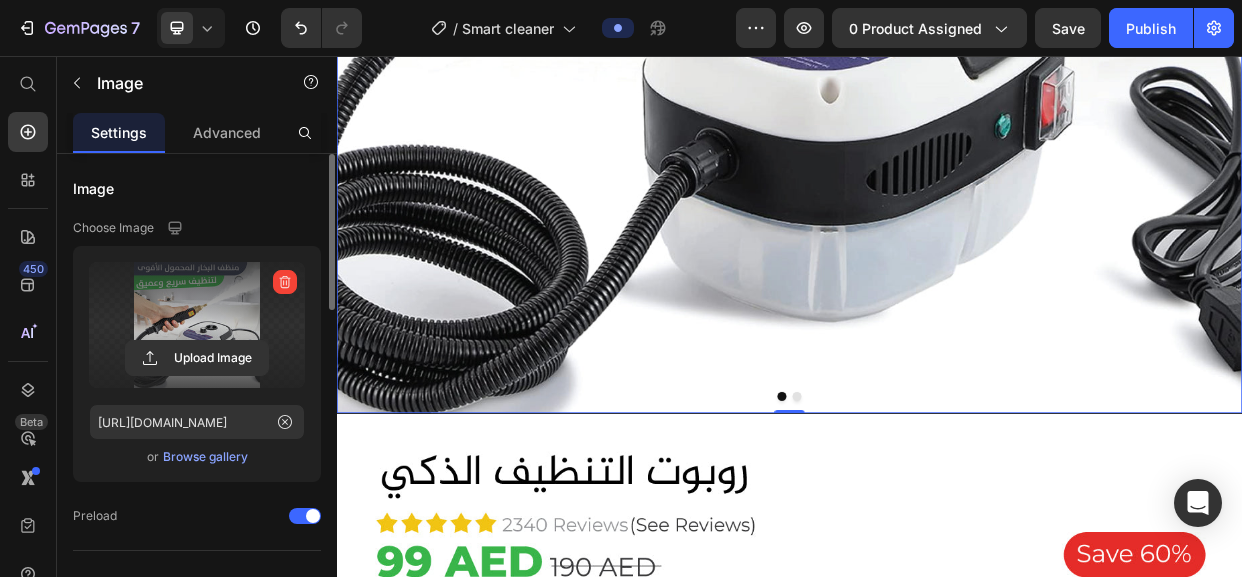 click on "Image   0 Image" at bounding box center (937, -71) 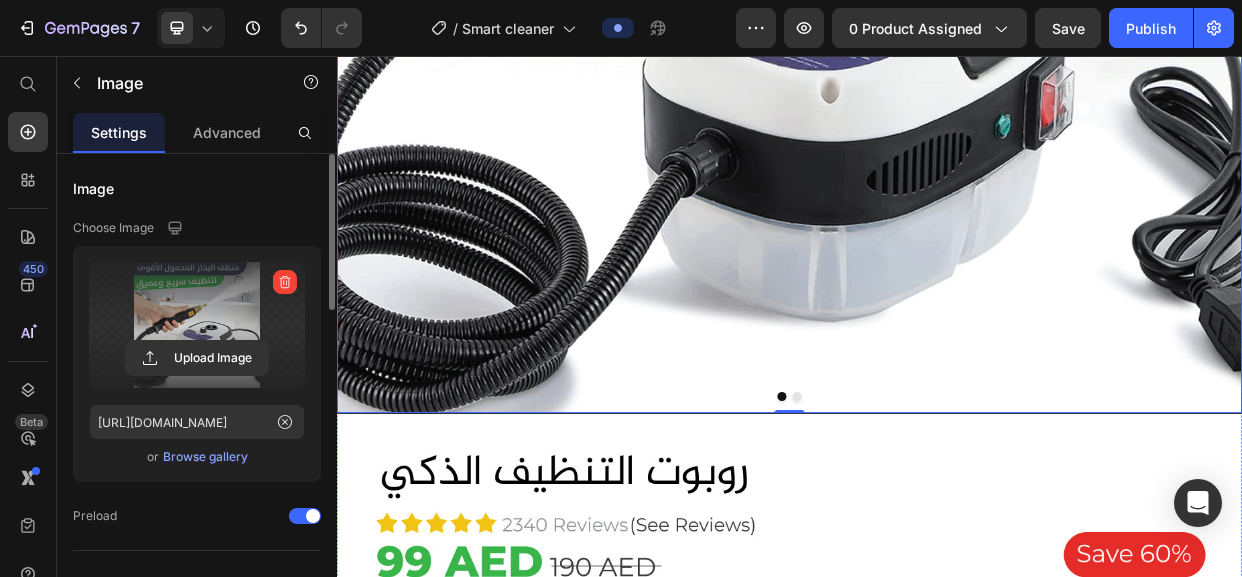 click at bounding box center [947, 507] 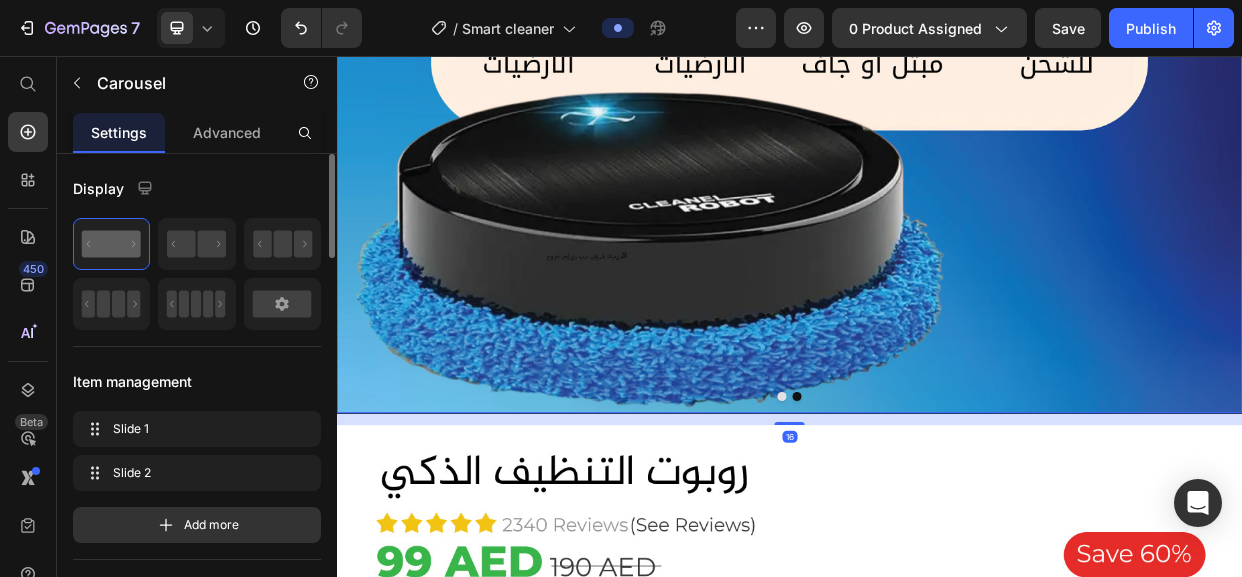 click at bounding box center (937, -71) 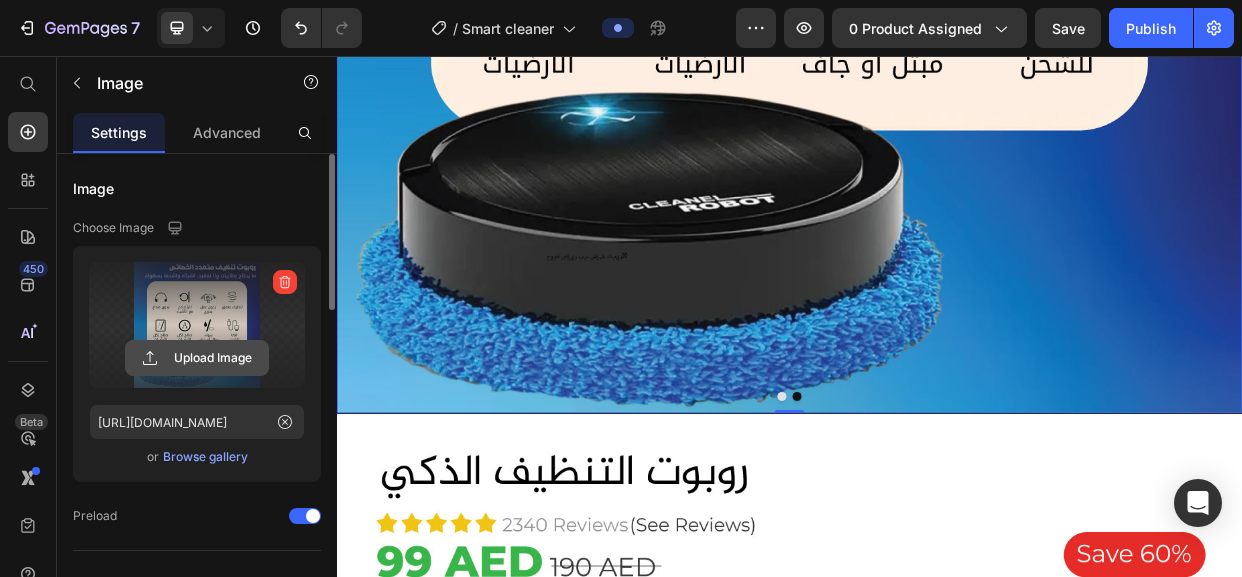 click 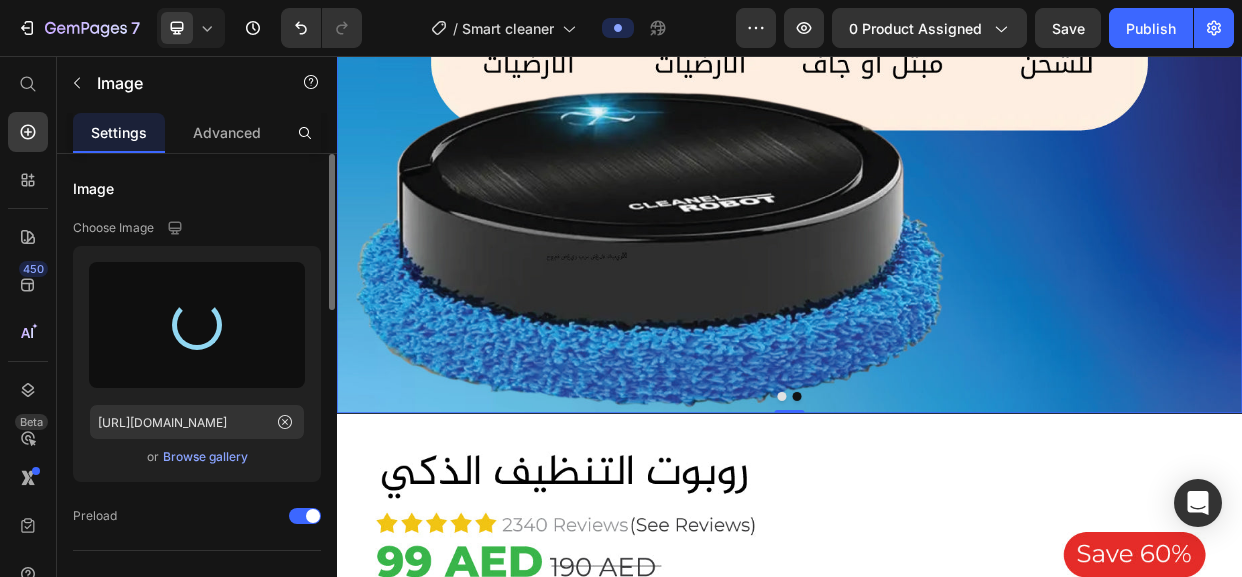 type on "[URL][DOMAIN_NAME]" 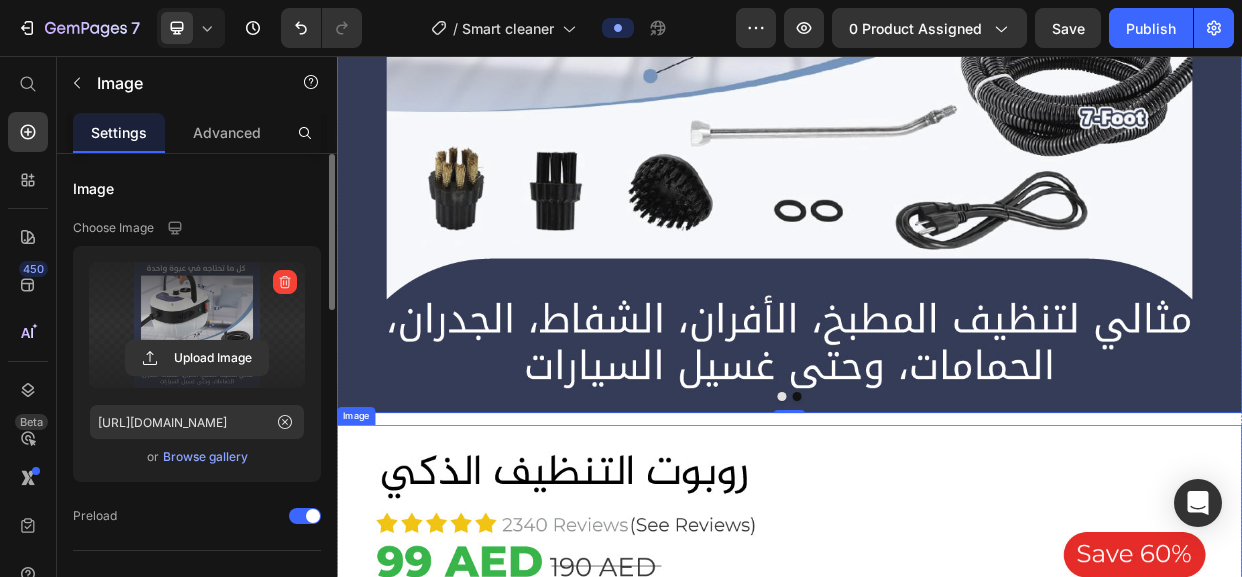 click at bounding box center [937, 671] 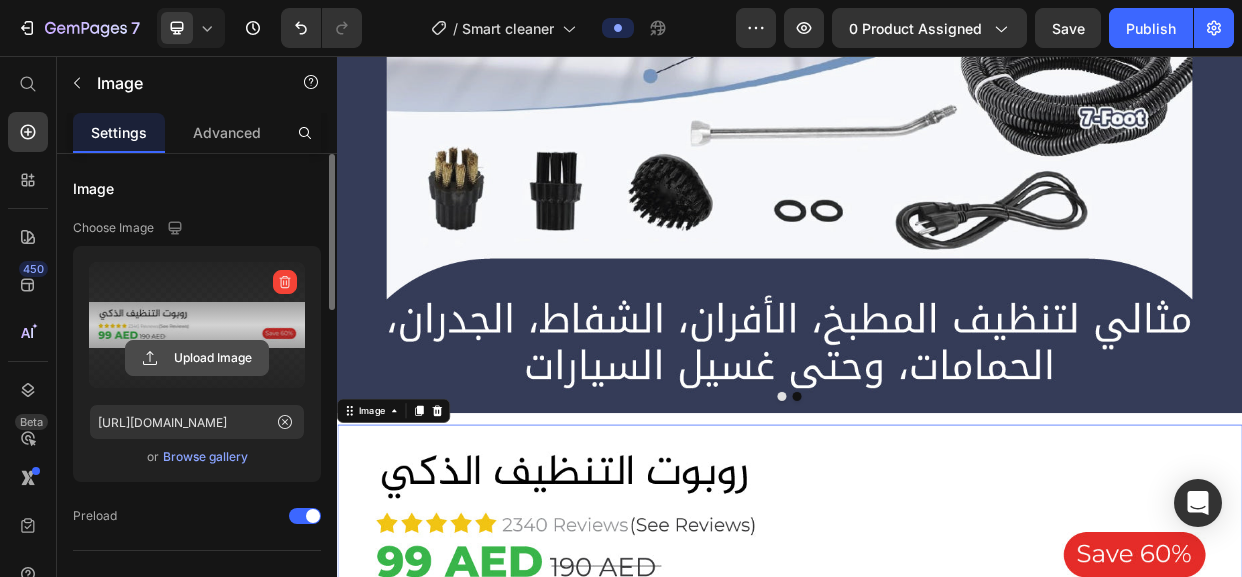 click 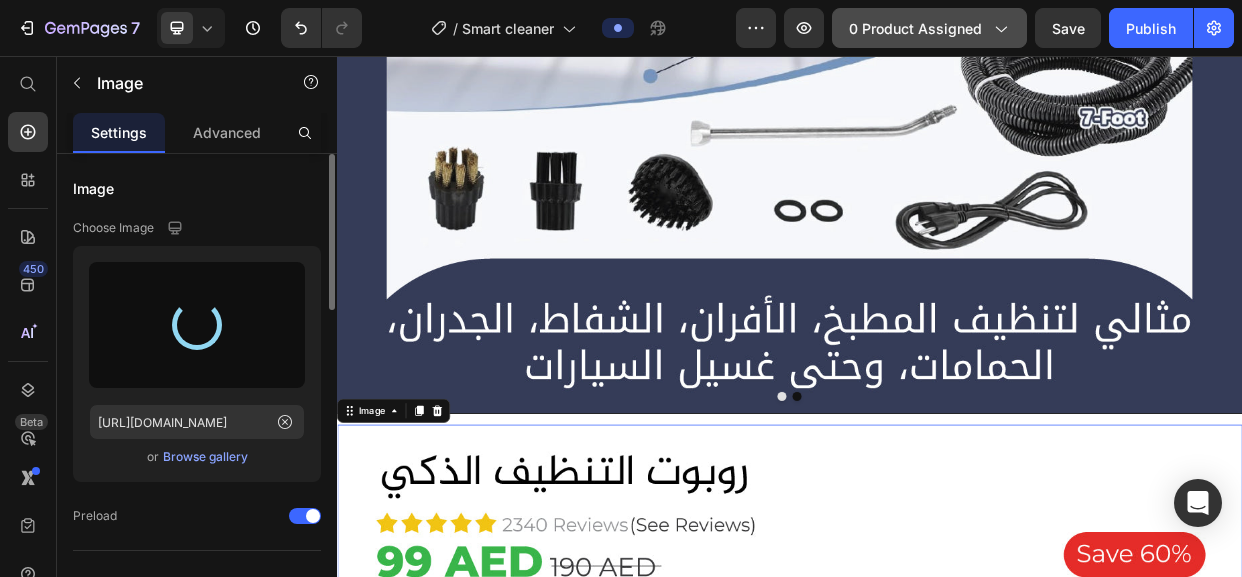 type on "[URL][DOMAIN_NAME]" 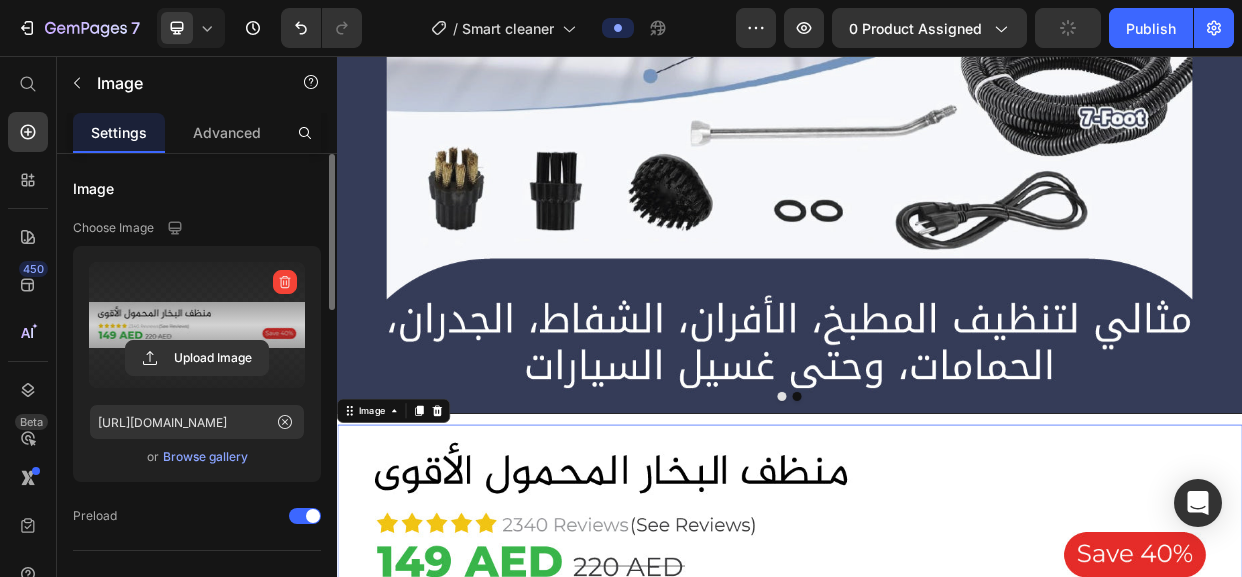 click at bounding box center [937, 671] 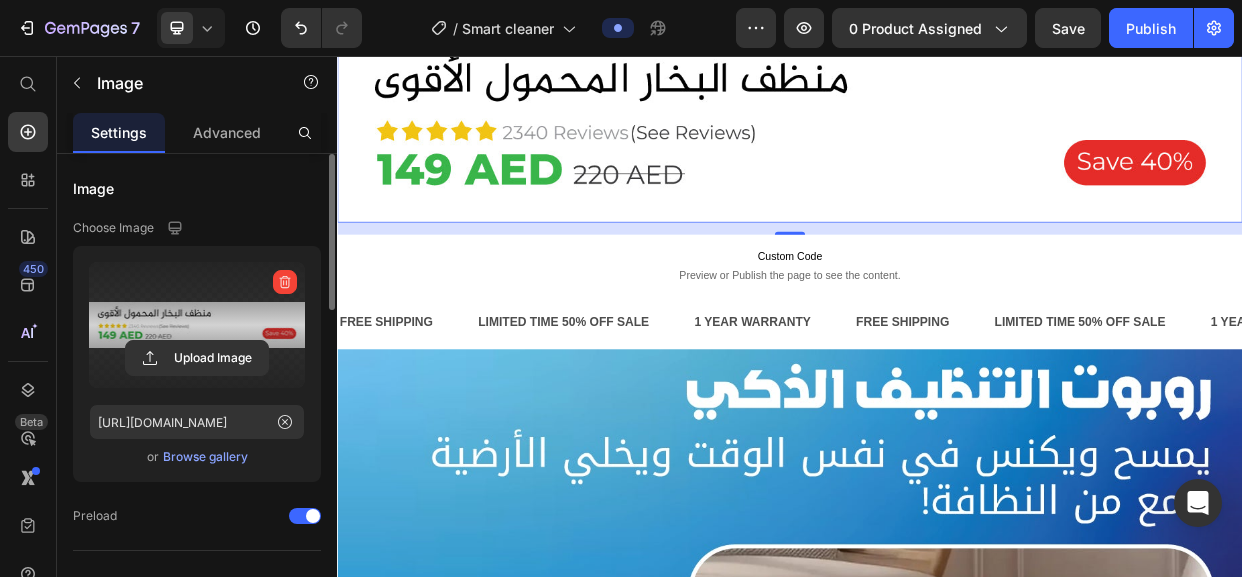 click at bounding box center [937, 2245] 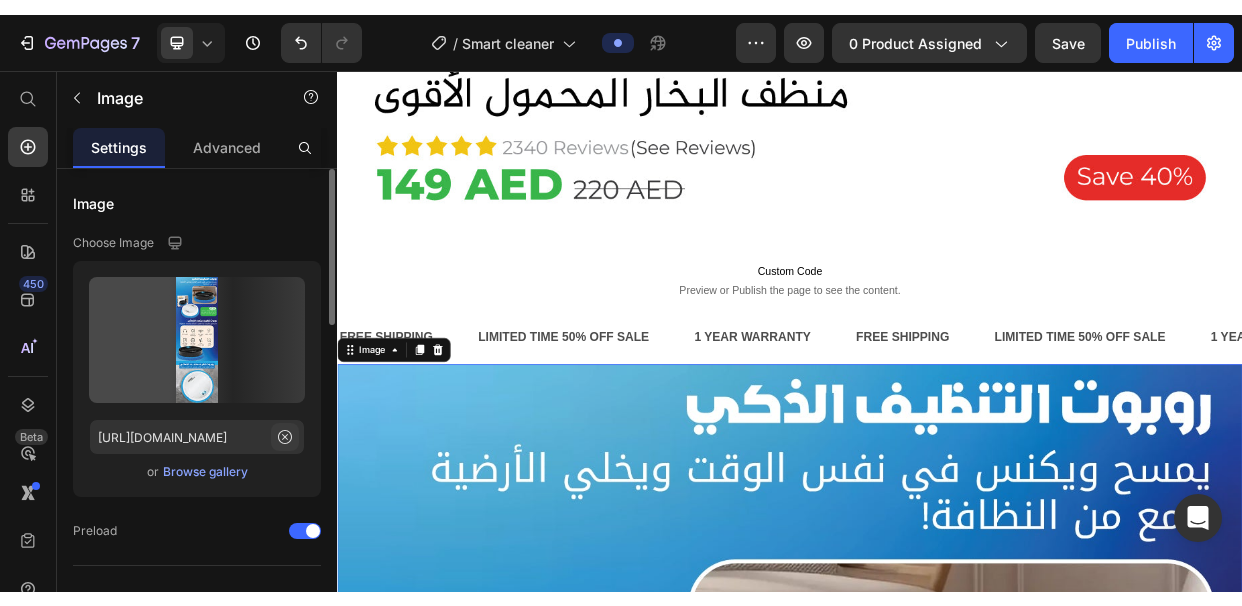 scroll, scrollTop: 1360, scrollLeft: 0, axis: vertical 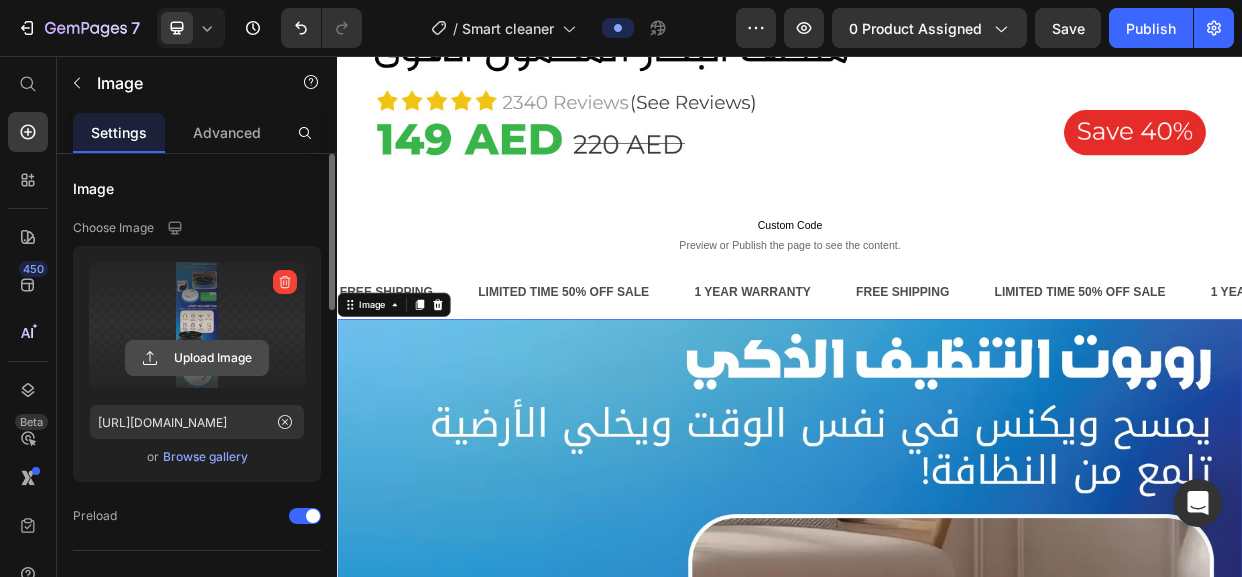 click 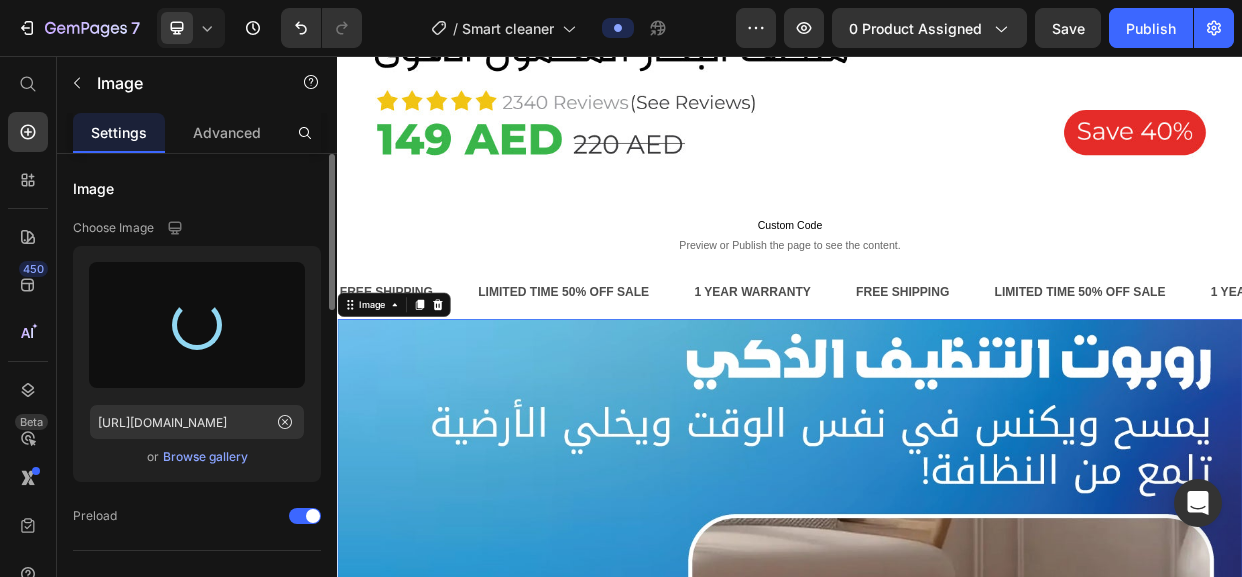 type on "[URL][DOMAIN_NAME]" 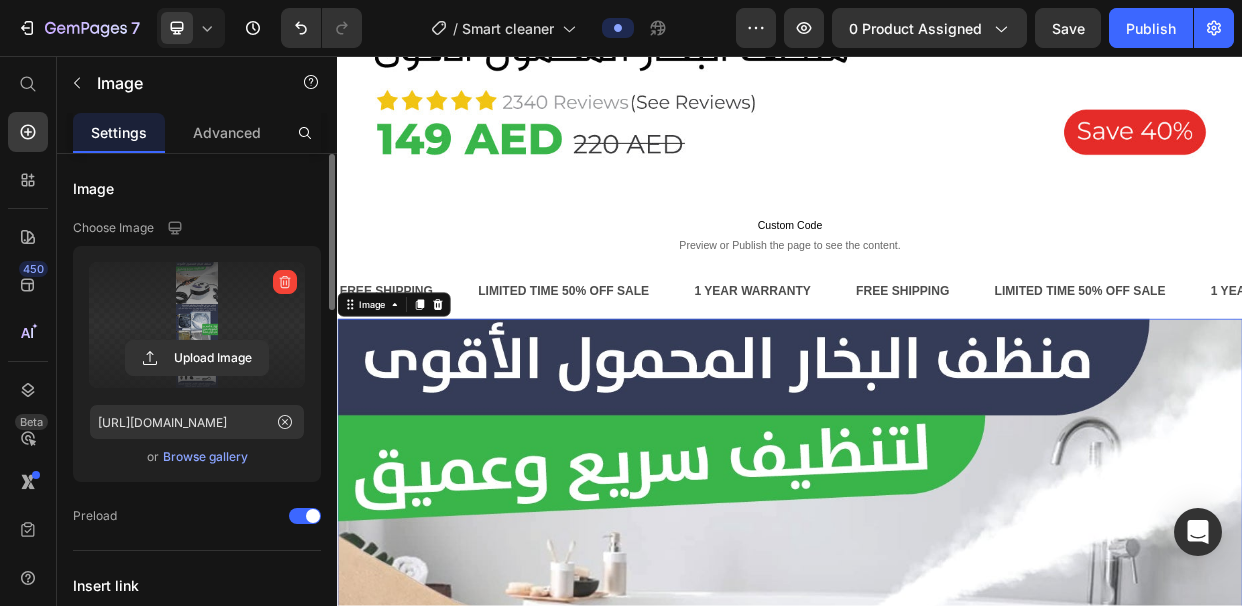 click at bounding box center [937, 2205] 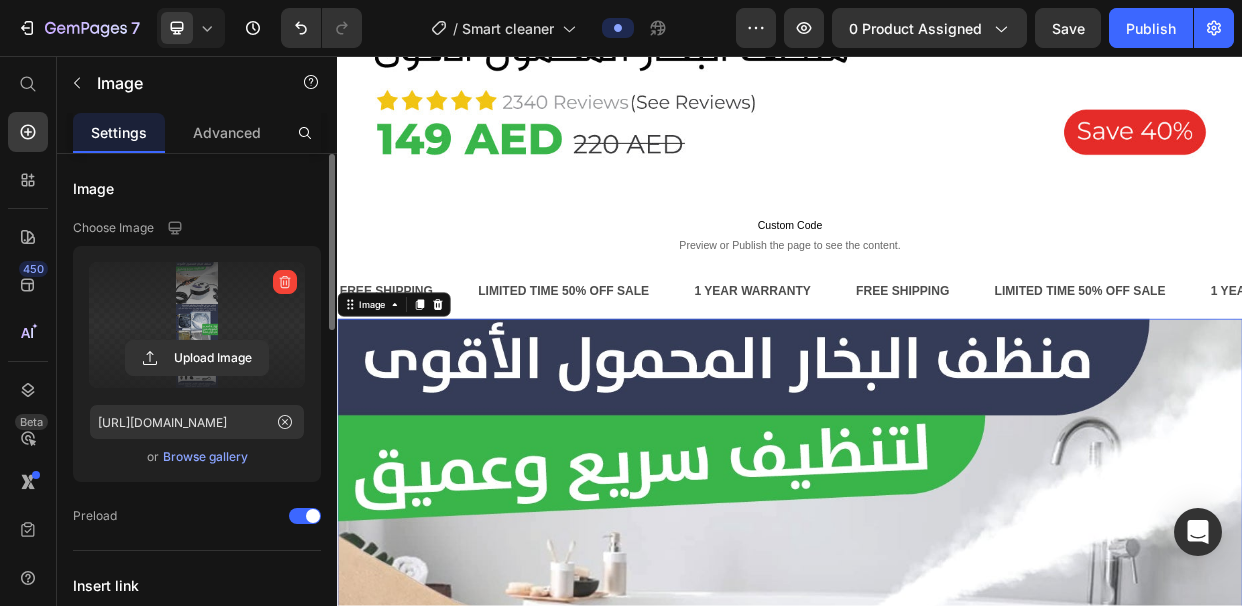 scroll, scrollTop: 1400, scrollLeft: 0, axis: vertical 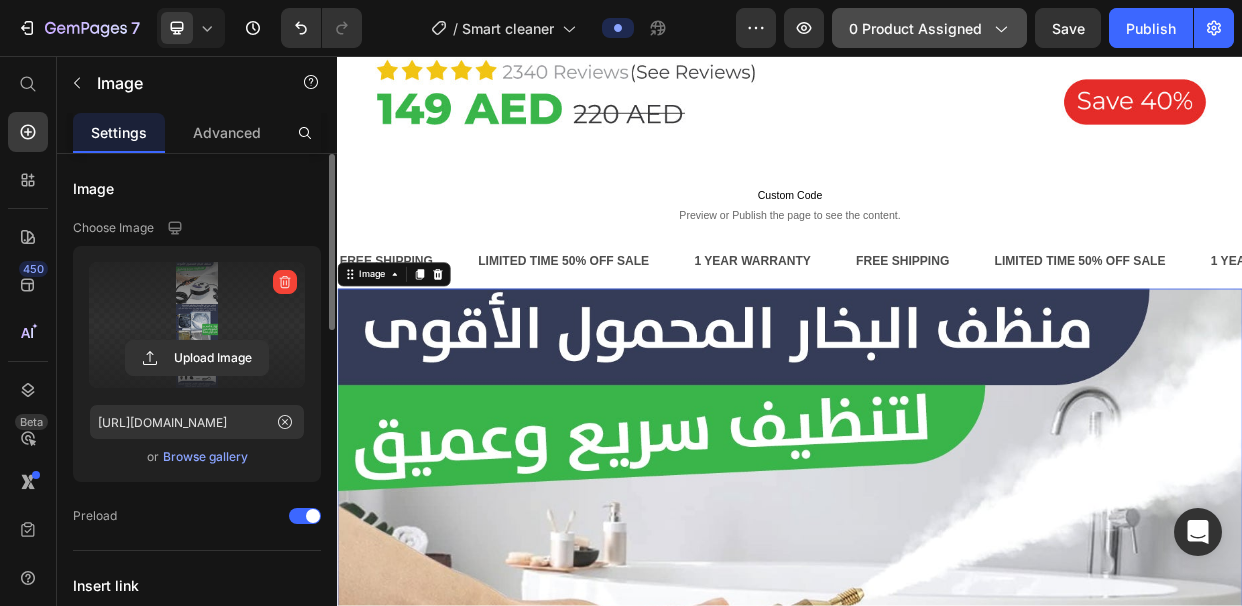 click 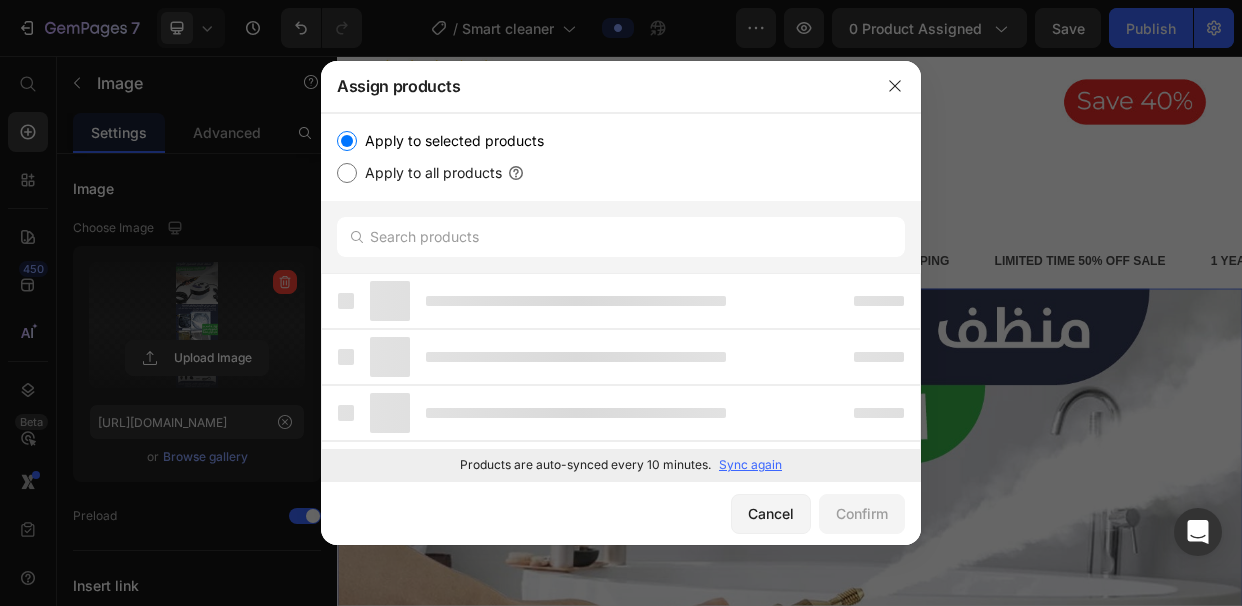 click on "Sync again" at bounding box center (750, 465) 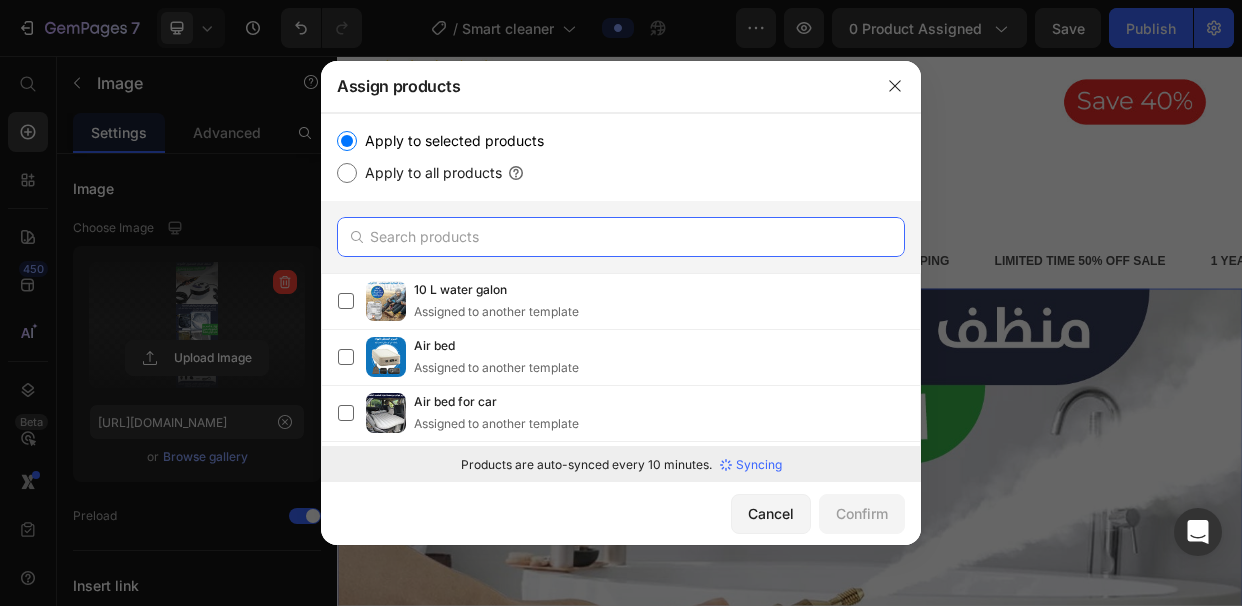 click at bounding box center (621, 237) 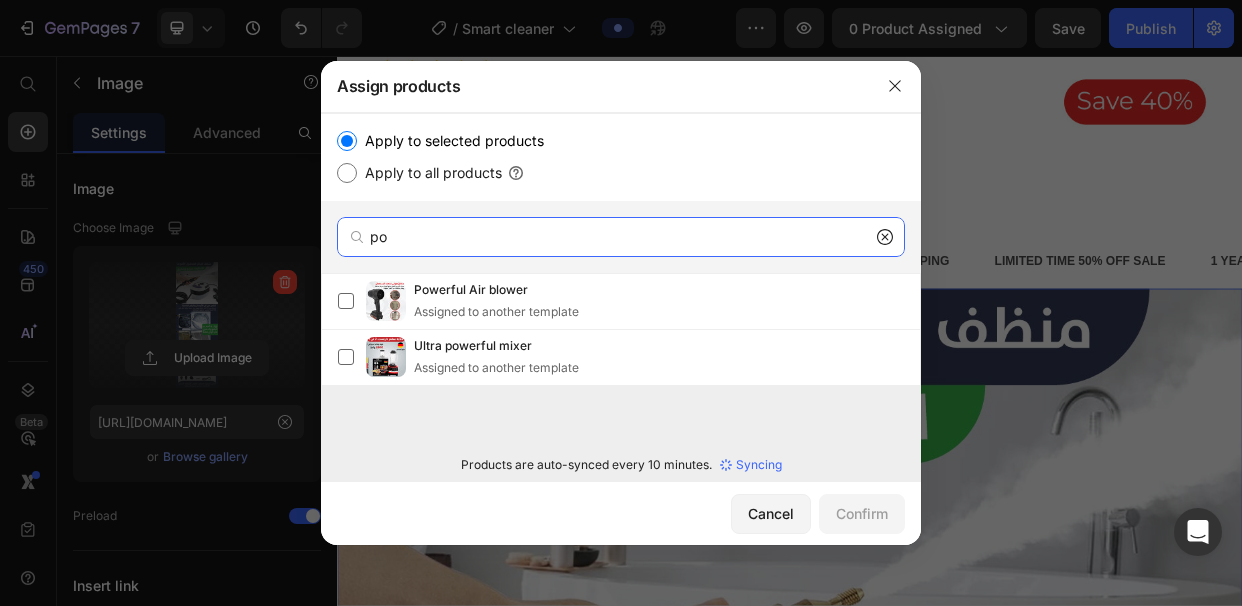 type on "p" 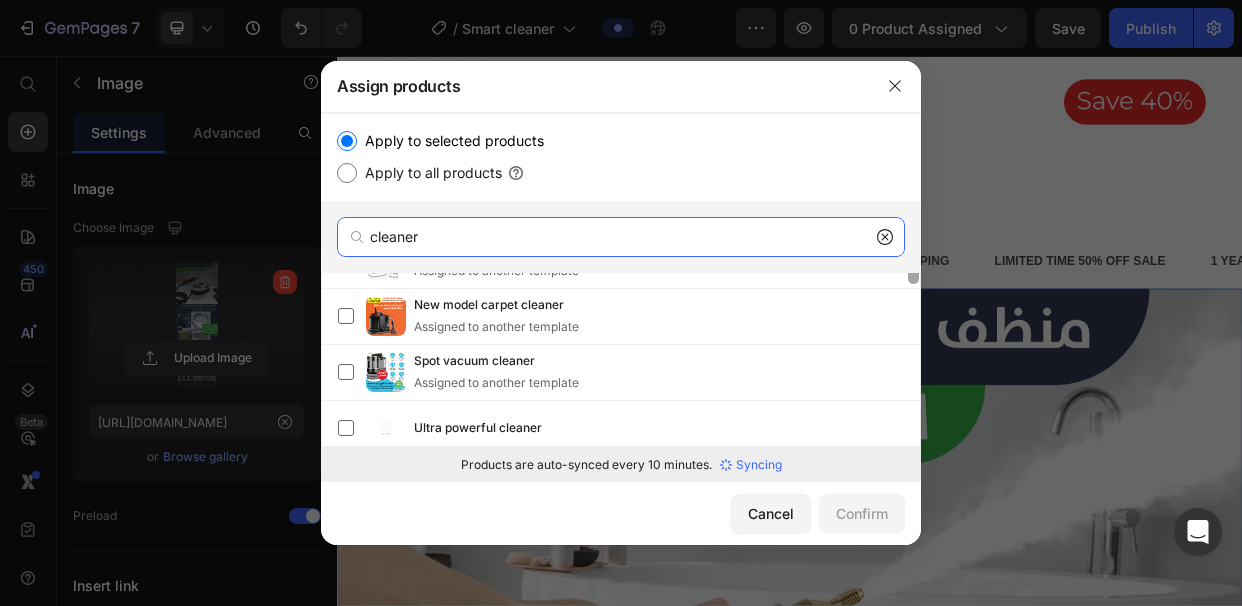 scroll, scrollTop: 106, scrollLeft: 0, axis: vertical 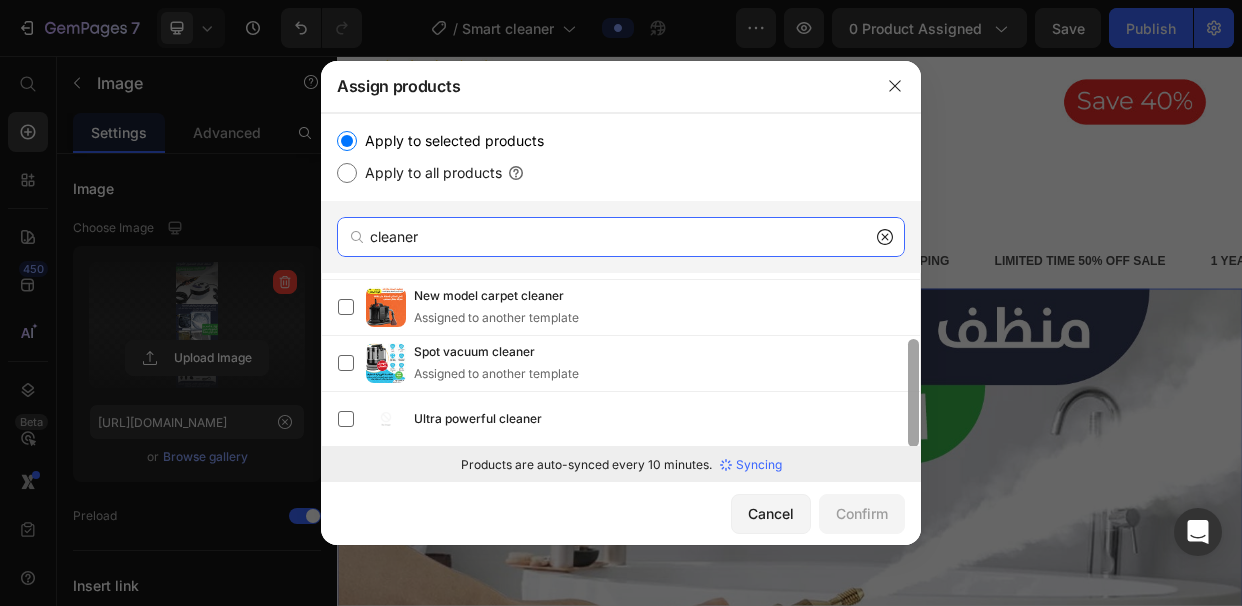 drag, startPoint x: 915, startPoint y: 292, endPoint x: 916, endPoint y: 444, distance: 152.0033 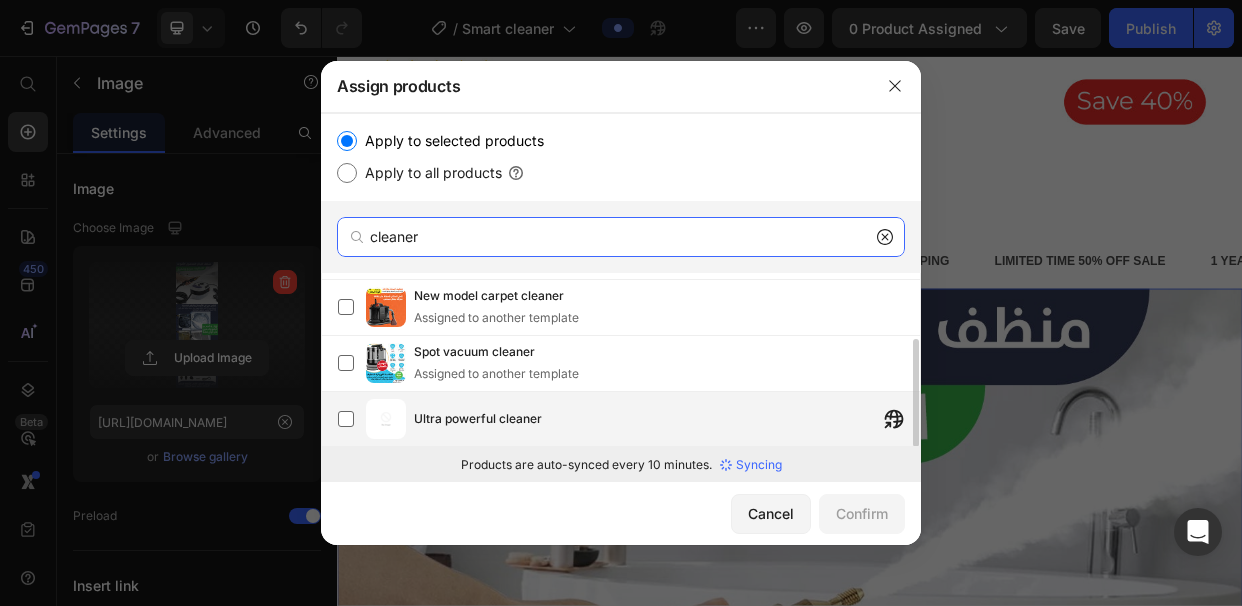 type on "cleaner" 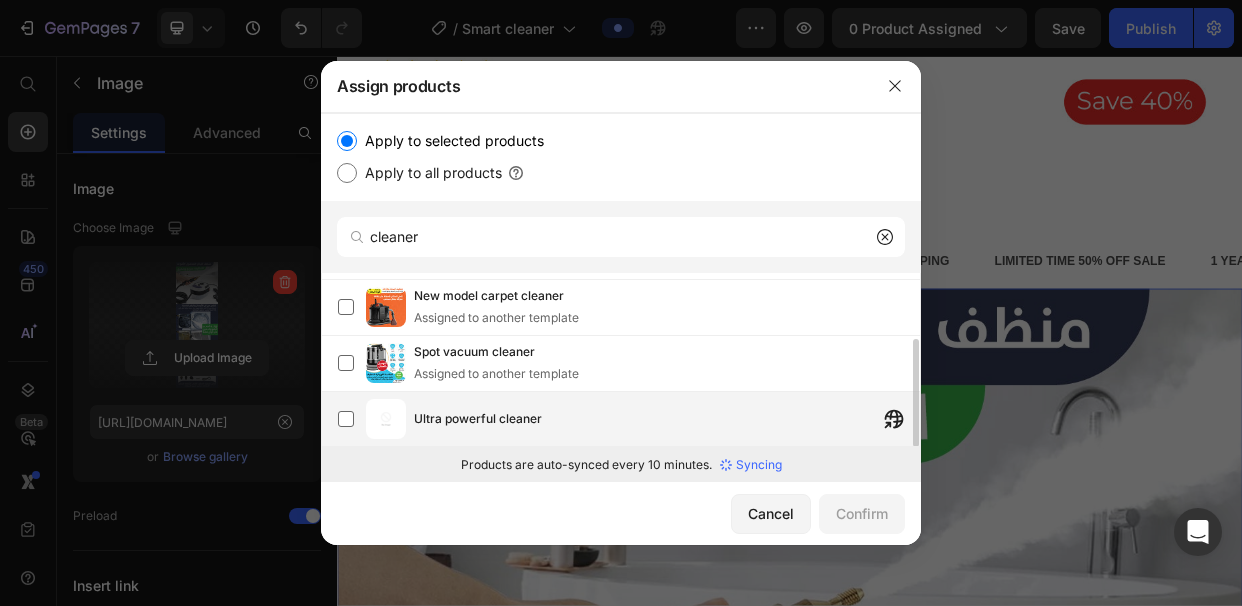click on "Ultra powerful cleaner" at bounding box center (667, 419) 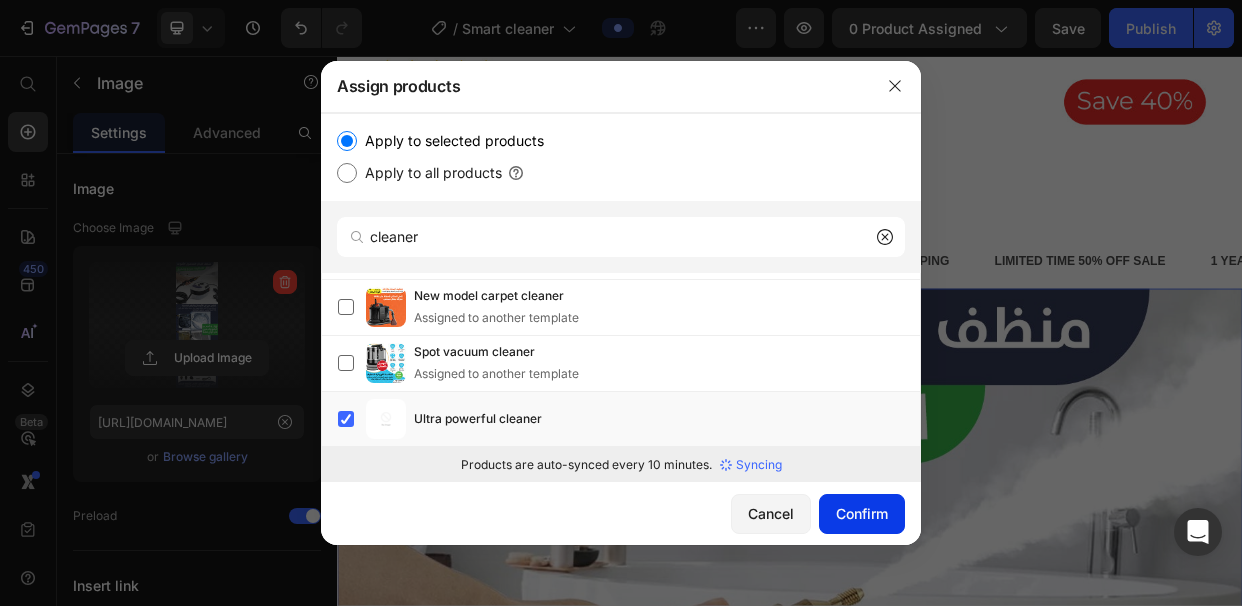 click on "Confirm" 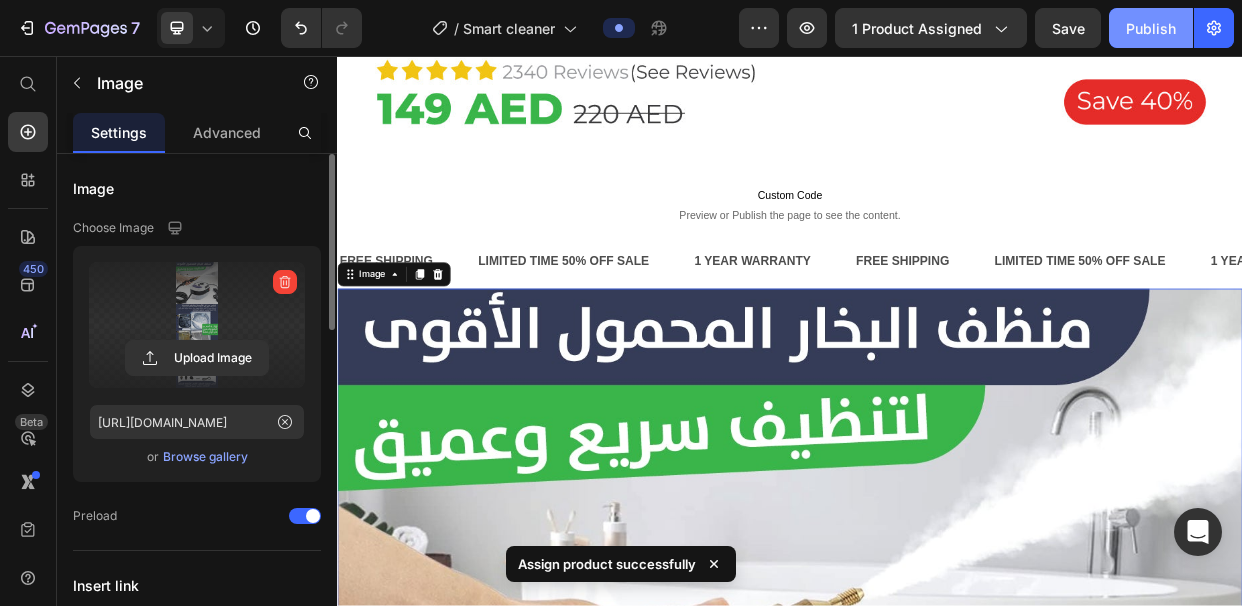 click on "Publish" at bounding box center (1151, 28) 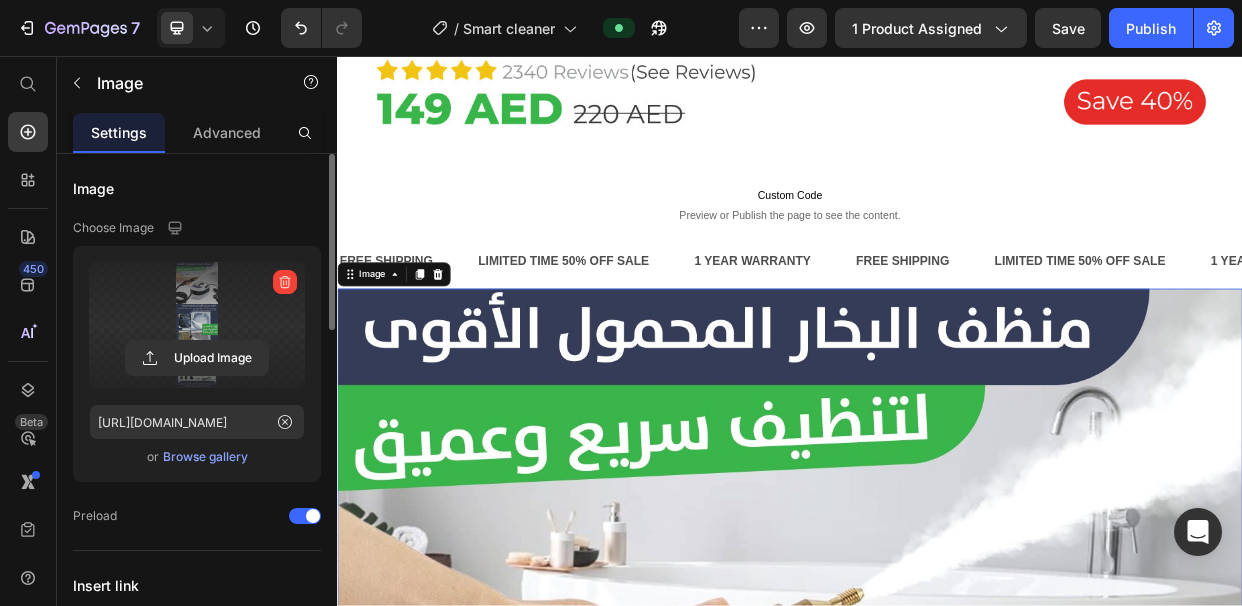 click at bounding box center (937, 2165) 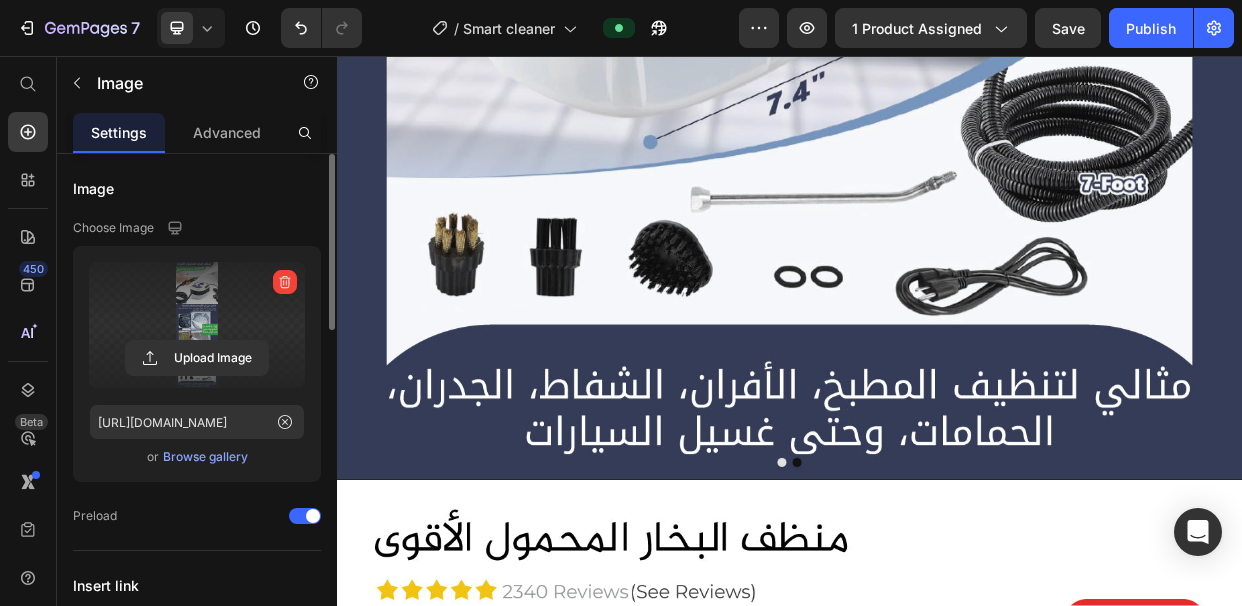 scroll, scrollTop: 680, scrollLeft: 0, axis: vertical 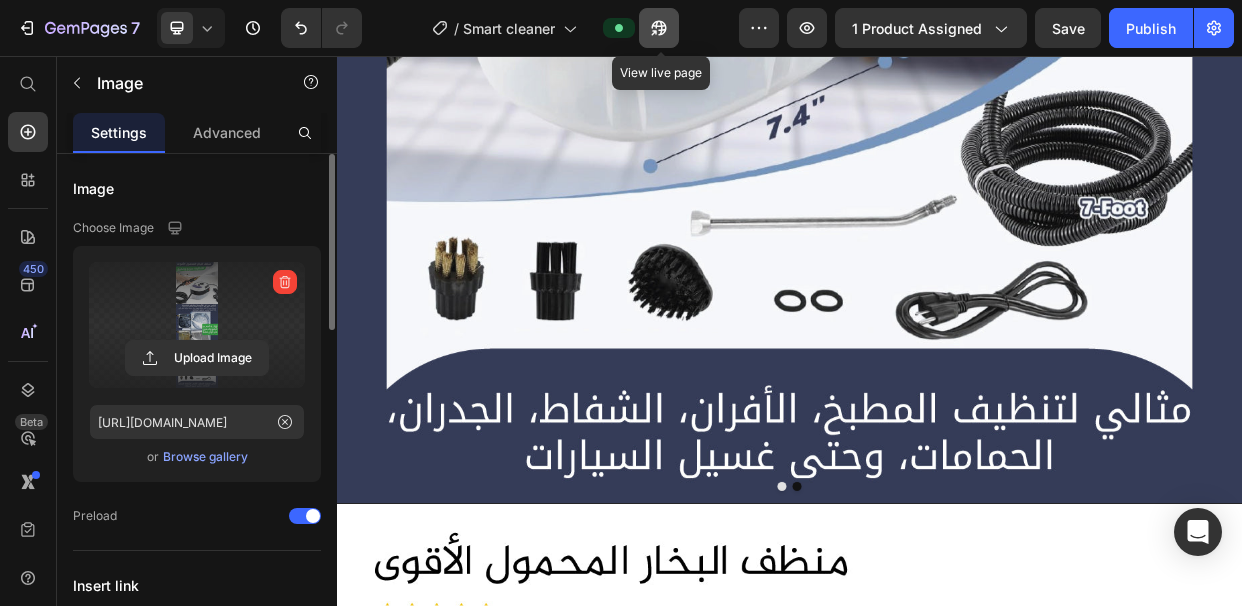 click 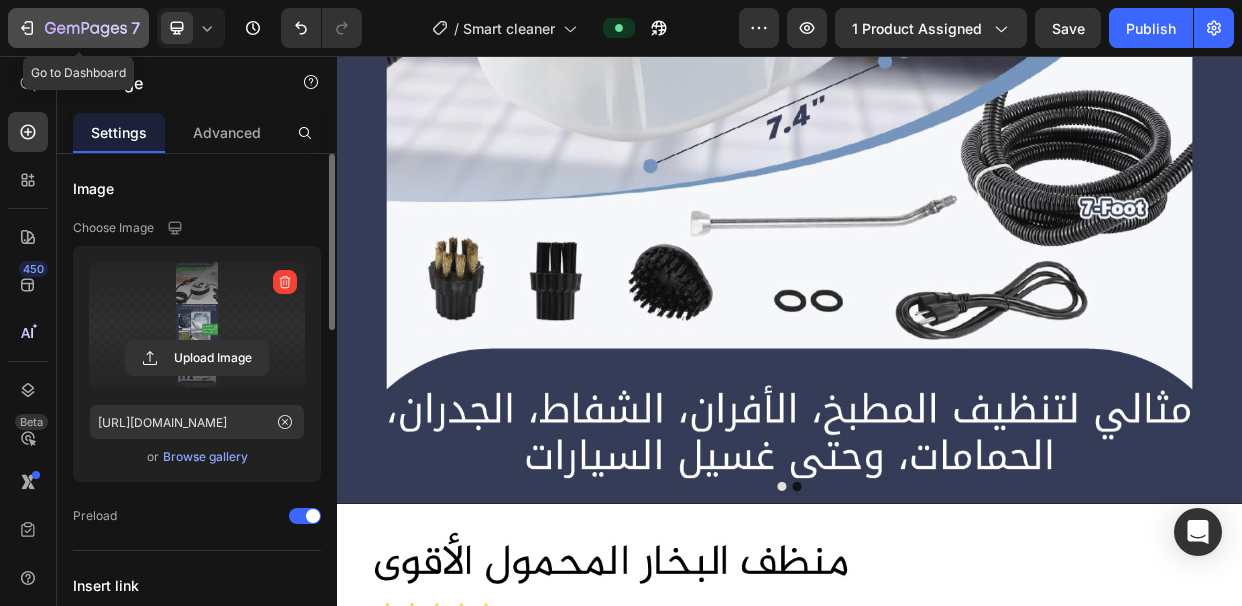 click 